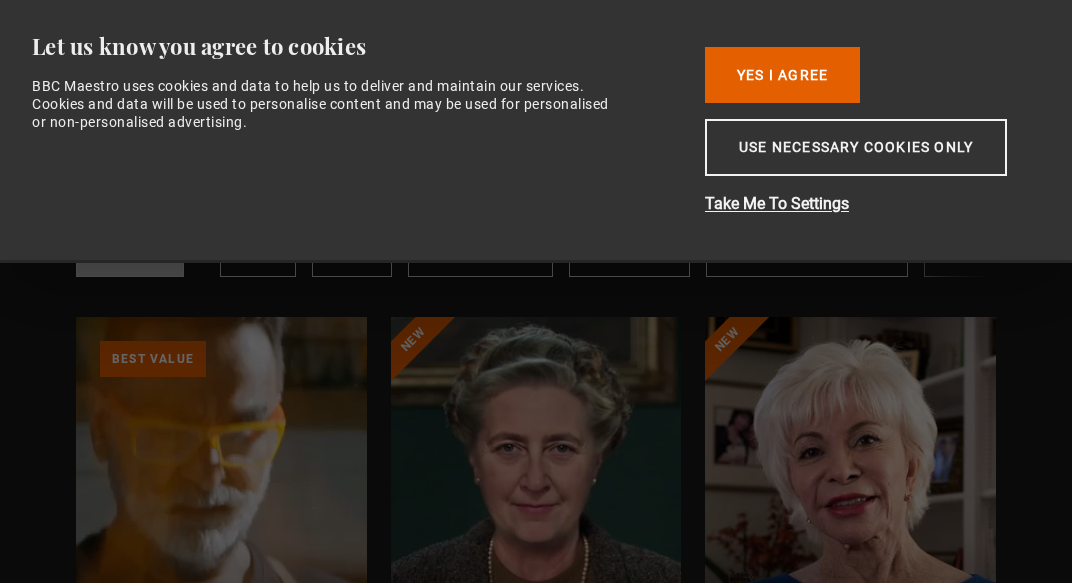scroll, scrollTop: 0, scrollLeft: 0, axis: both 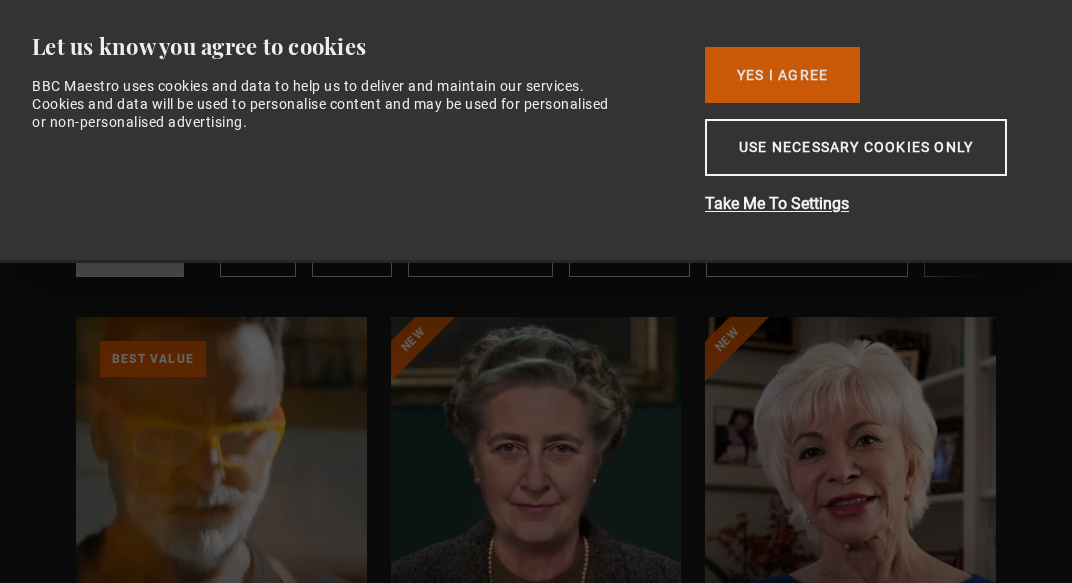 click on "Yes I Agree" at bounding box center [782, 75] 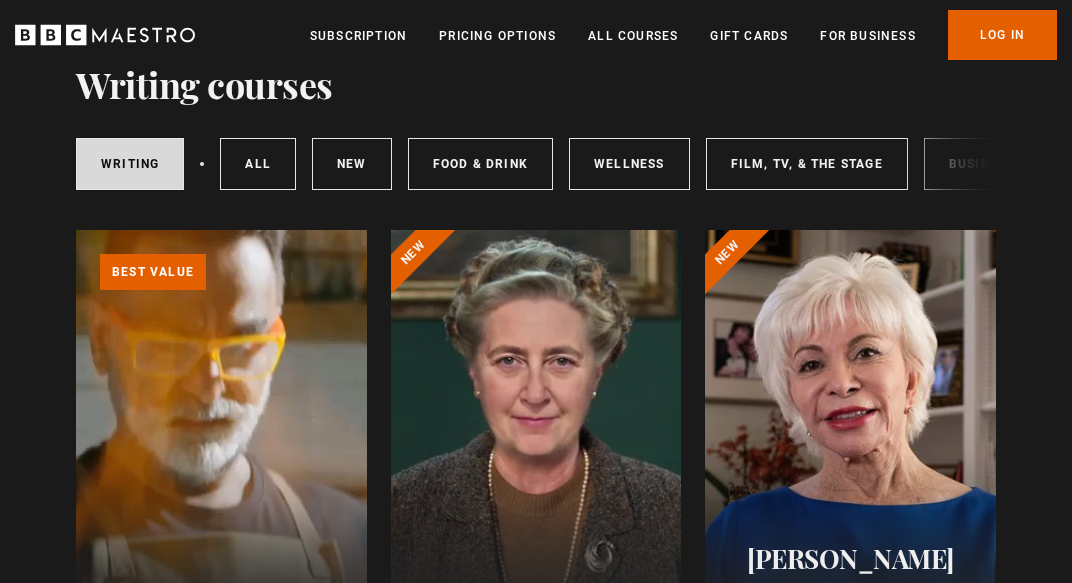 scroll, scrollTop: 73, scrollLeft: 0, axis: vertical 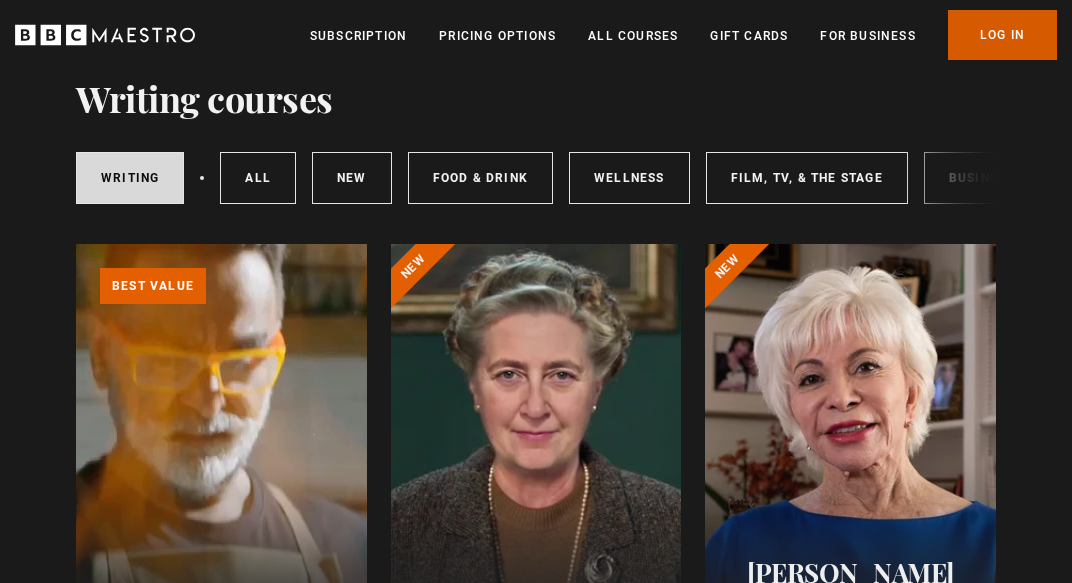 click on "Log In" at bounding box center (1002, 35) 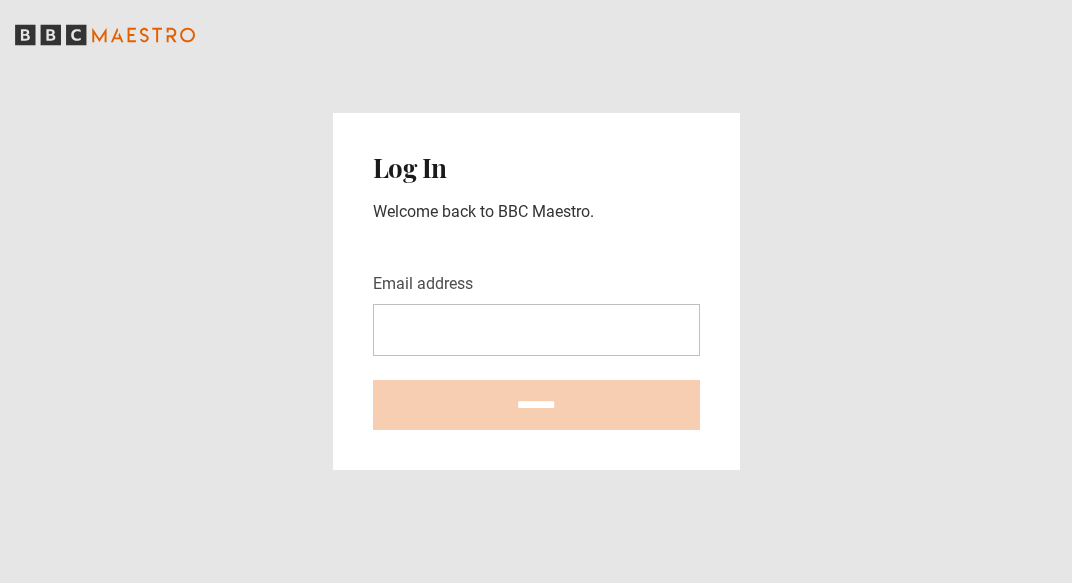 scroll, scrollTop: 0, scrollLeft: 0, axis: both 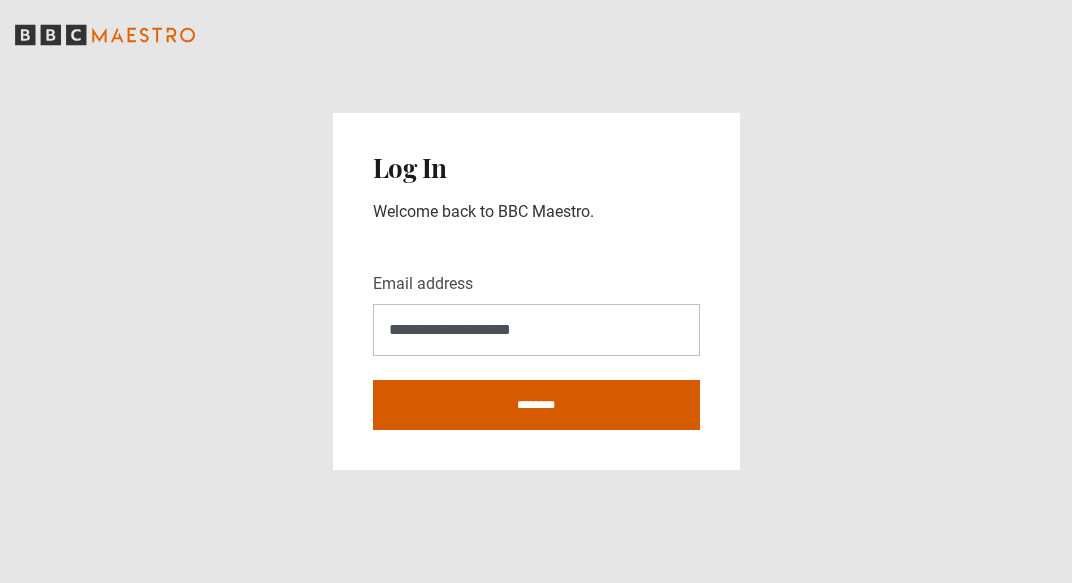 click on "********" at bounding box center (536, 405) 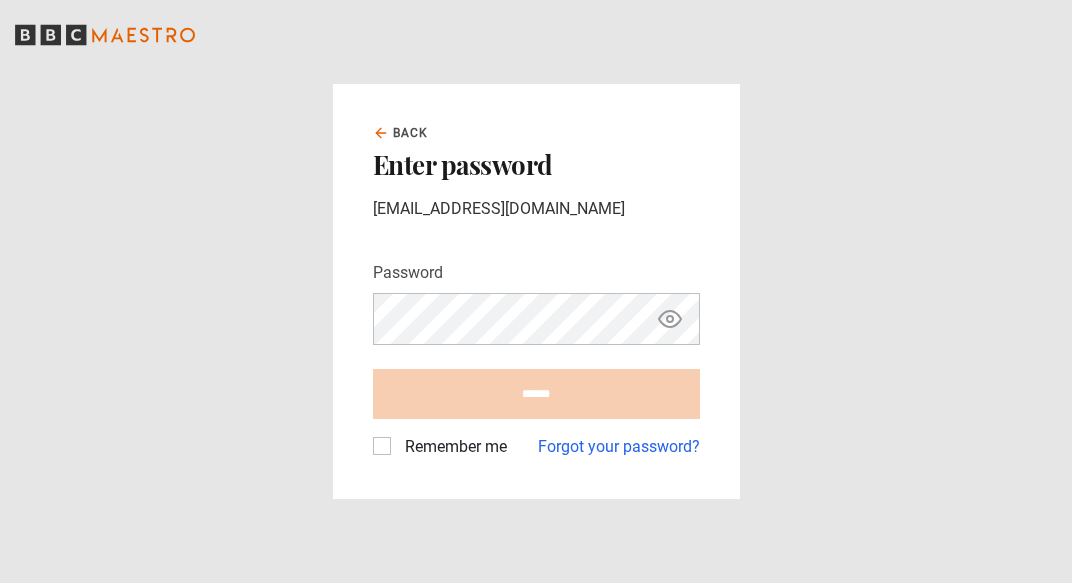 scroll, scrollTop: 0, scrollLeft: 0, axis: both 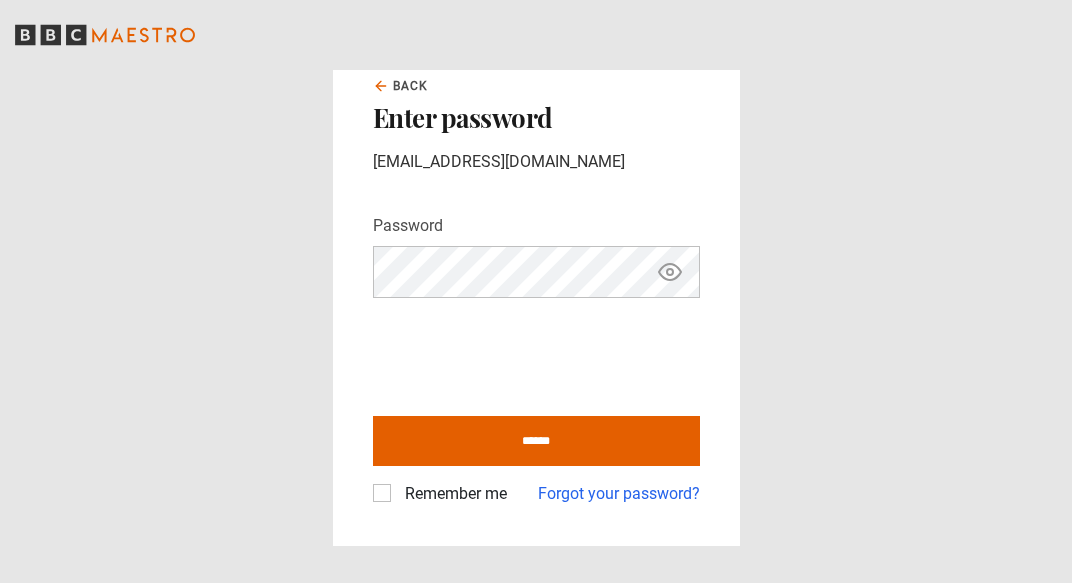 click on "Remember me" at bounding box center [452, 494] 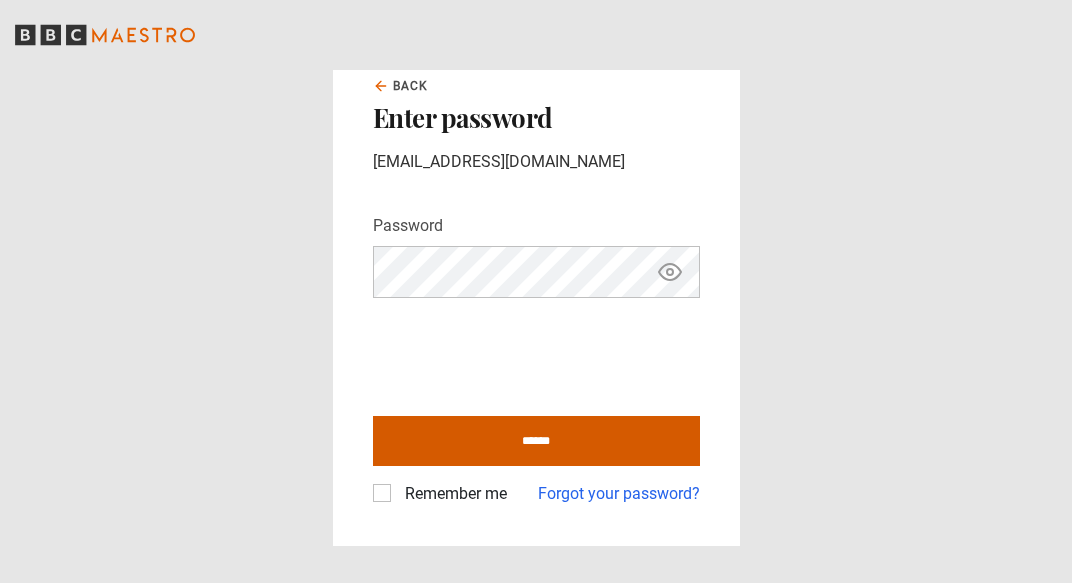 click on "******" at bounding box center [536, 441] 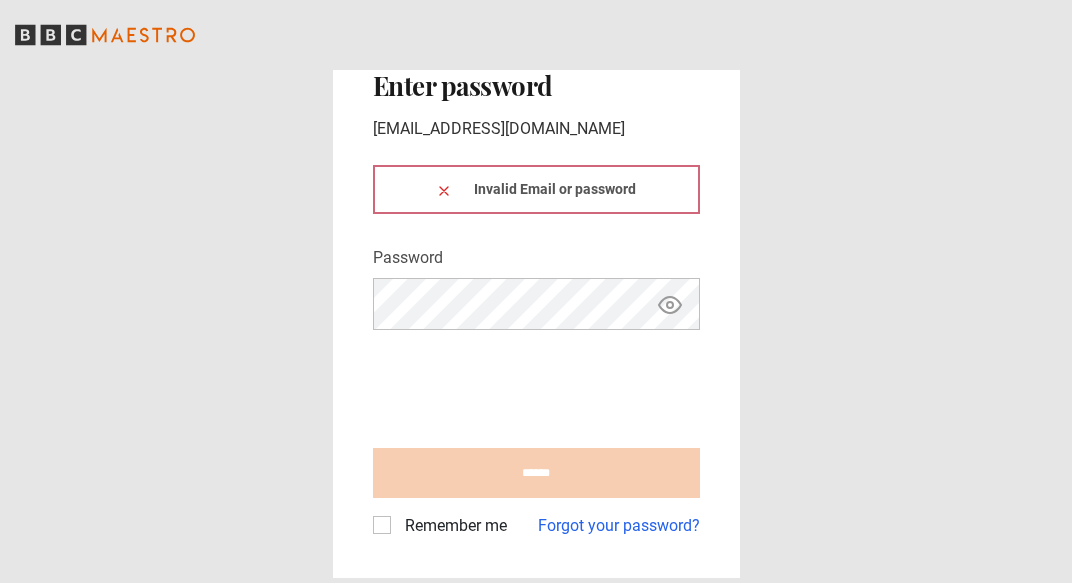 scroll, scrollTop: 0, scrollLeft: 0, axis: both 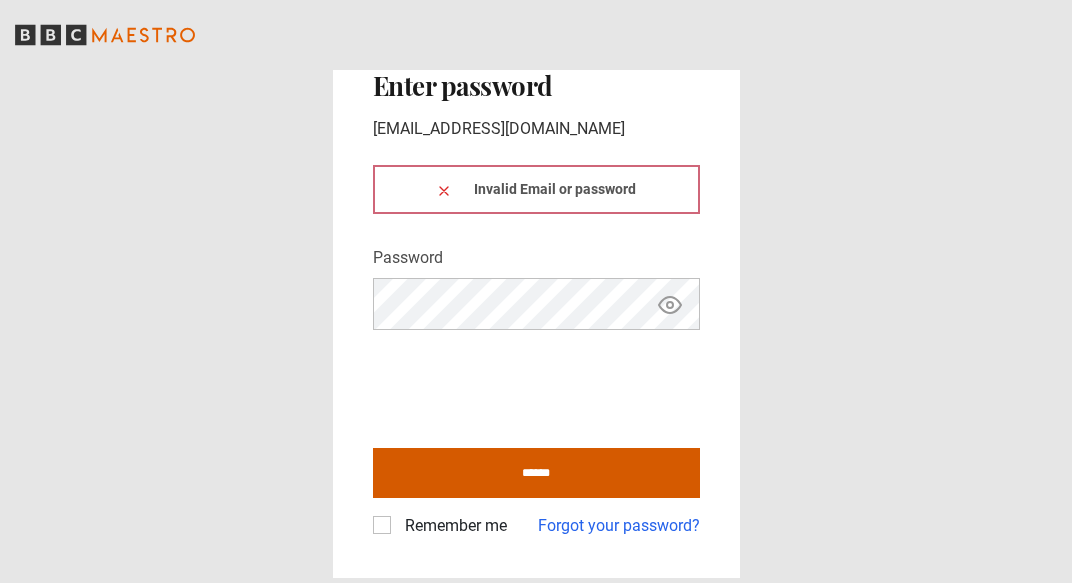 click on "******" at bounding box center [536, 473] 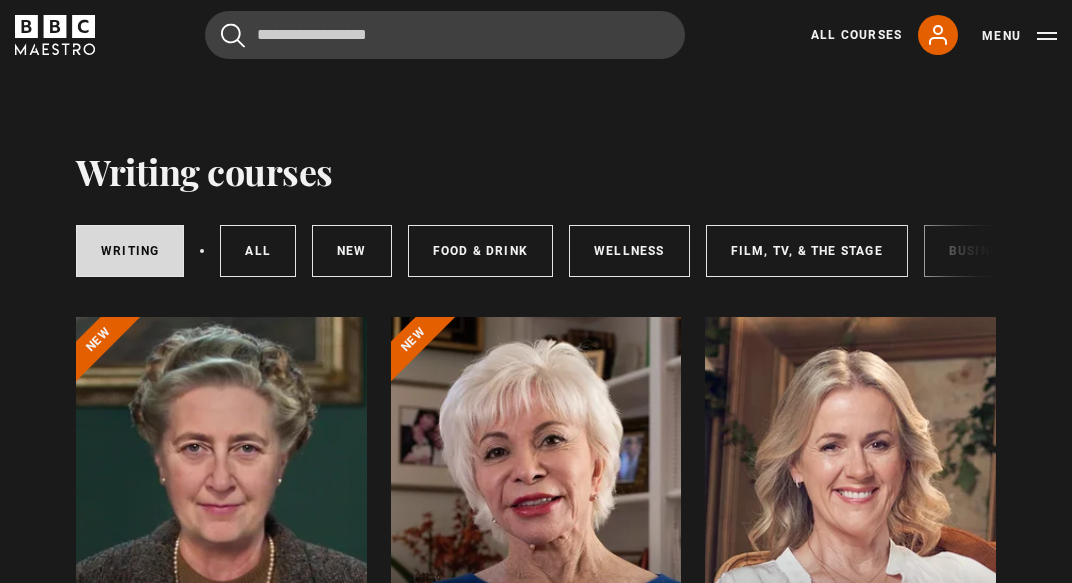 scroll, scrollTop: 0, scrollLeft: 0, axis: both 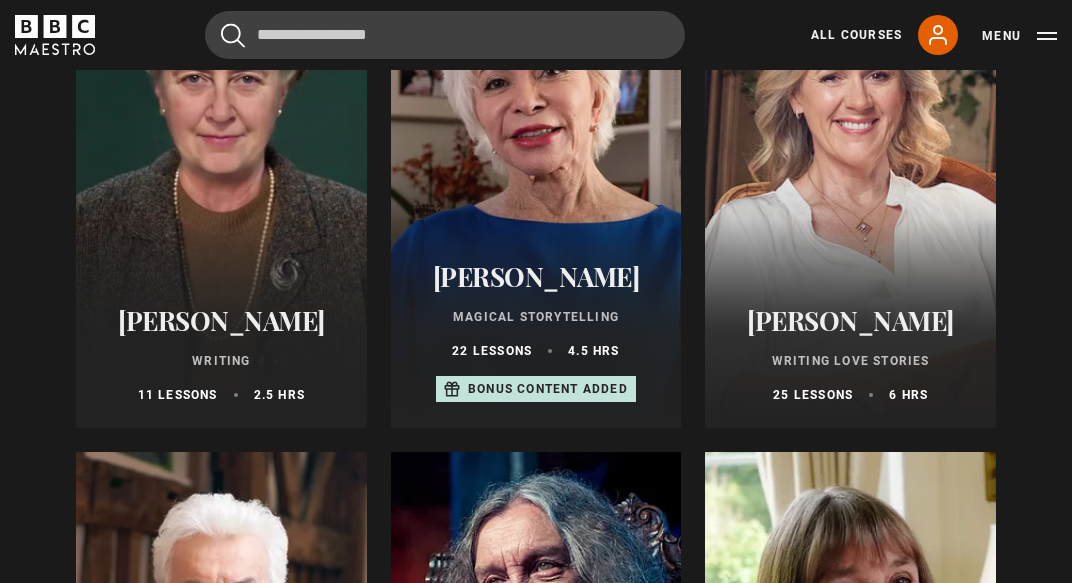 click on "Bonus content added" at bounding box center (548, 389) 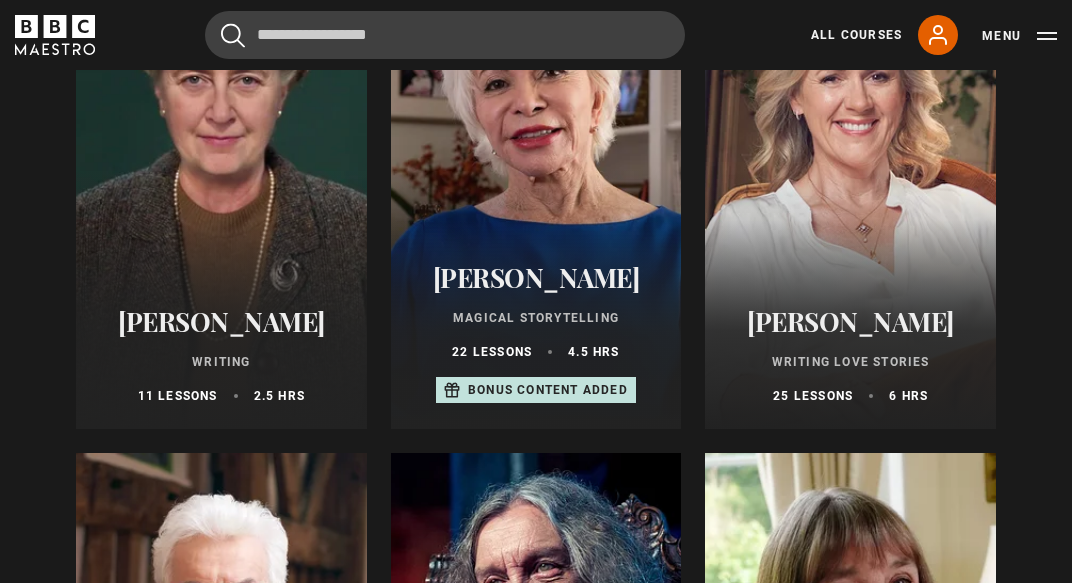 scroll, scrollTop: 369, scrollLeft: 0, axis: vertical 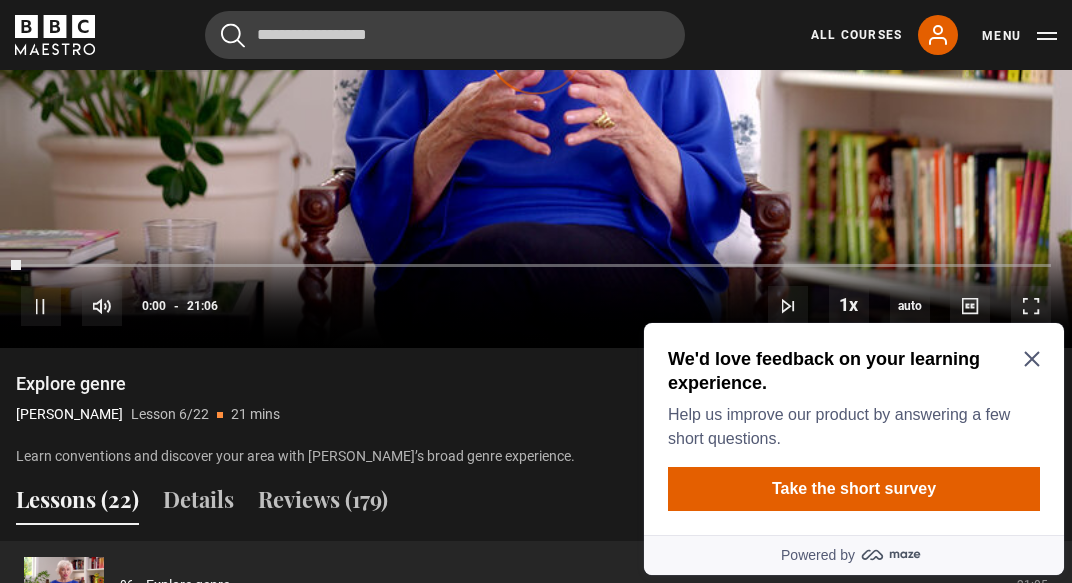 click 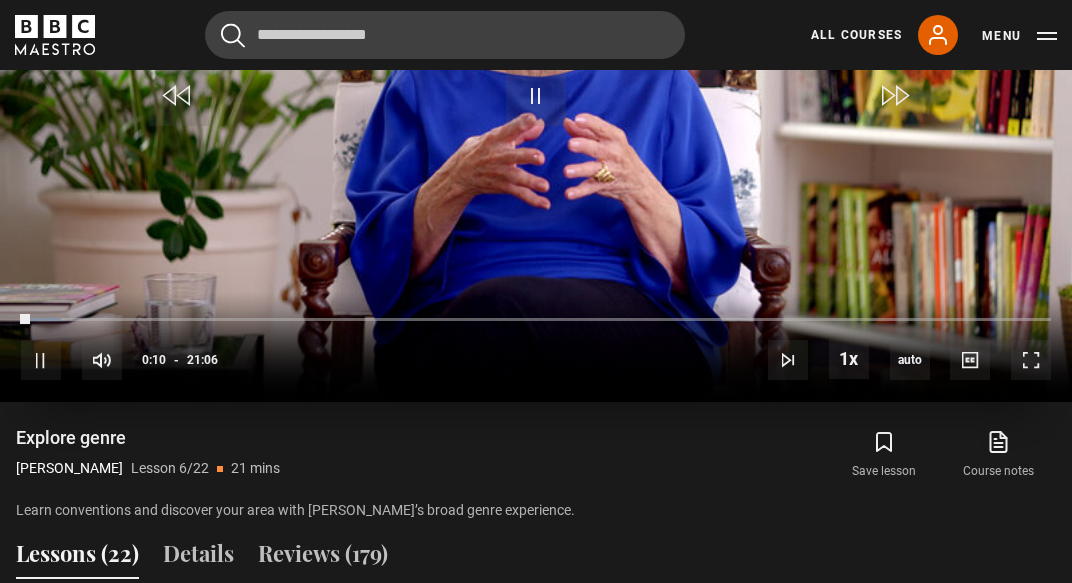 scroll, scrollTop: 1260, scrollLeft: 0, axis: vertical 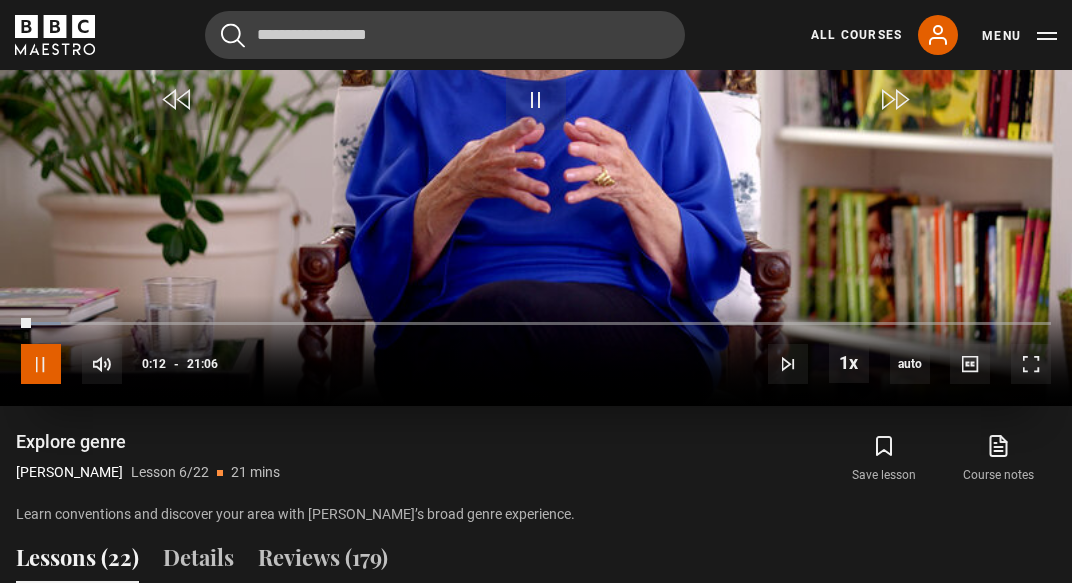 click at bounding box center [41, 364] 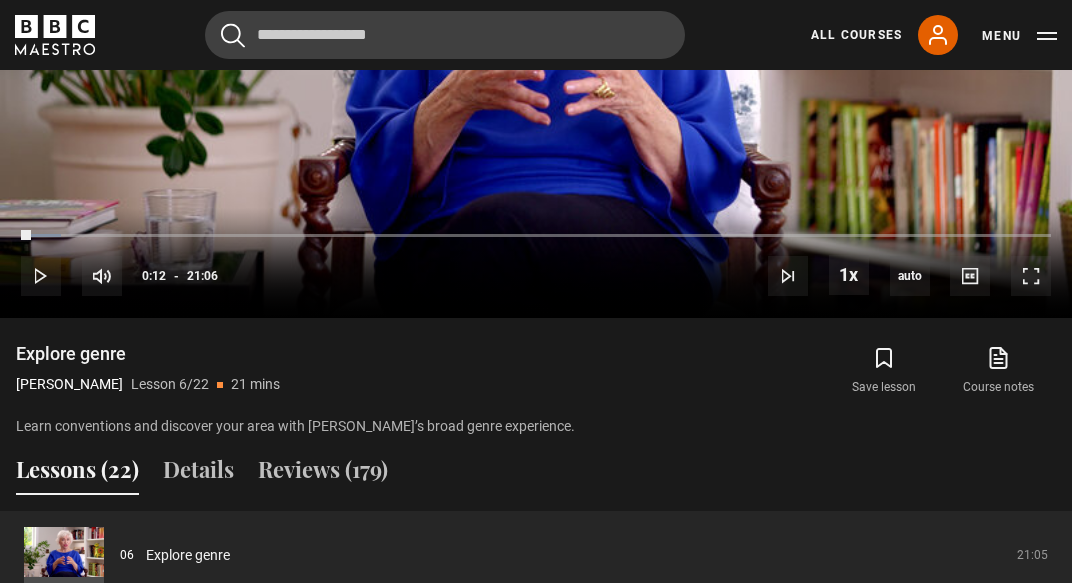 scroll, scrollTop: 1356, scrollLeft: 0, axis: vertical 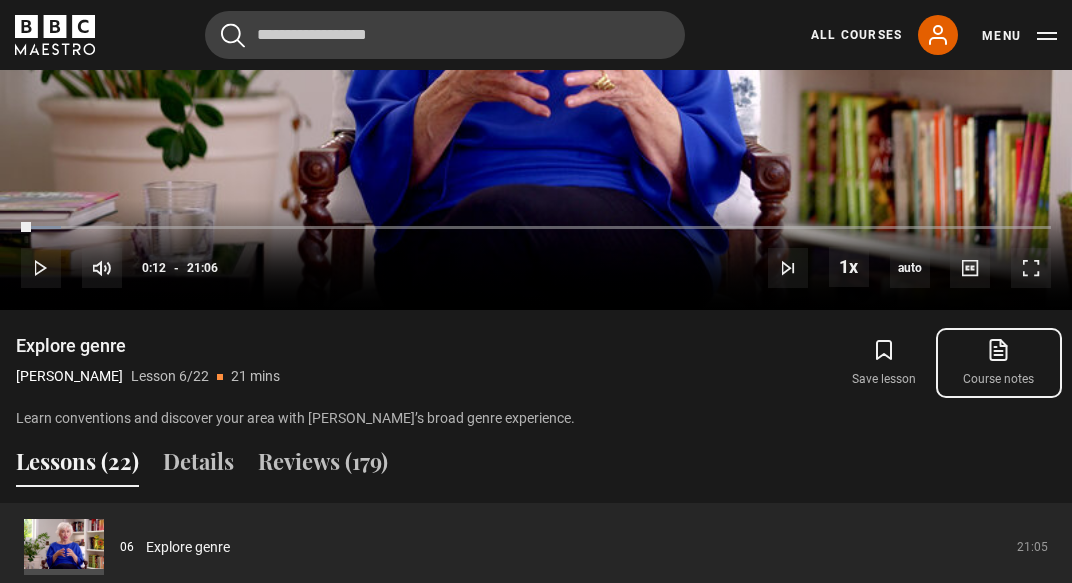 click 